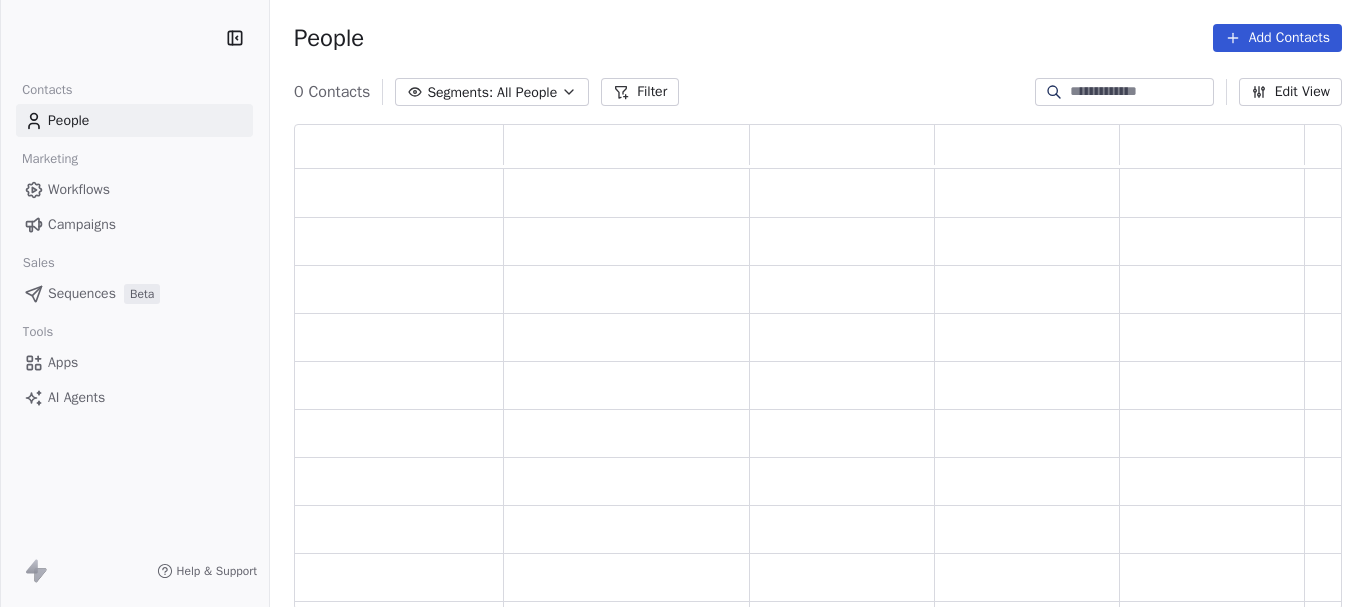 scroll, scrollTop: 0, scrollLeft: 0, axis: both 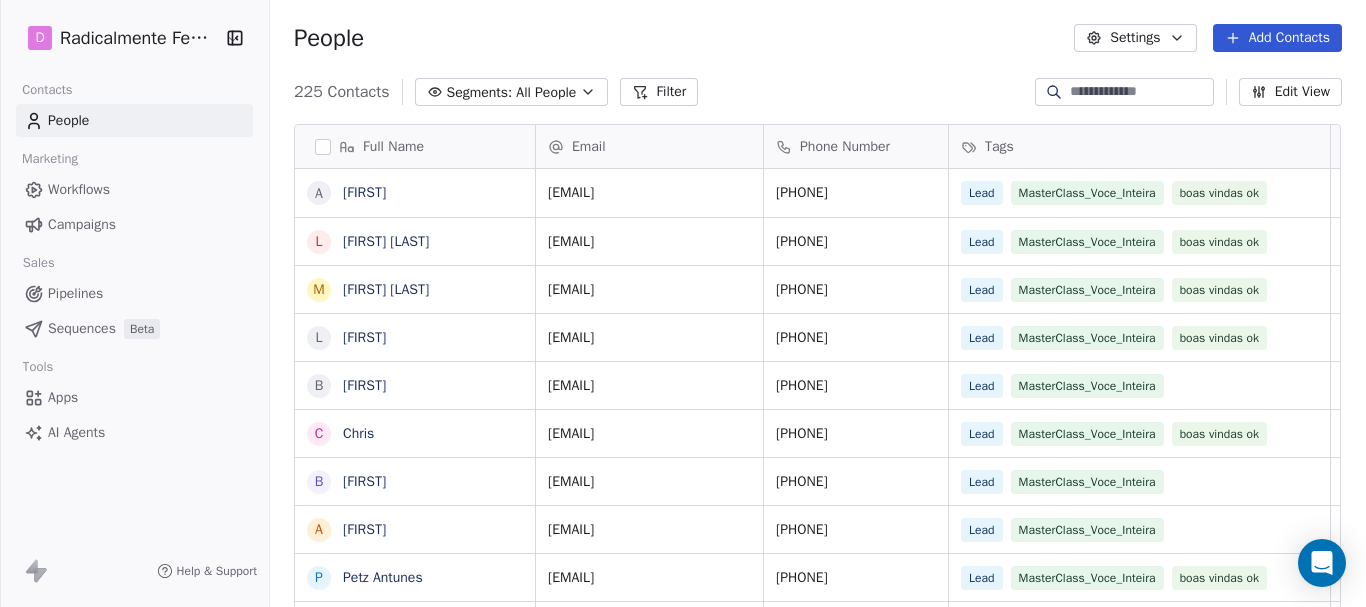 click on "All People" at bounding box center [546, 92] 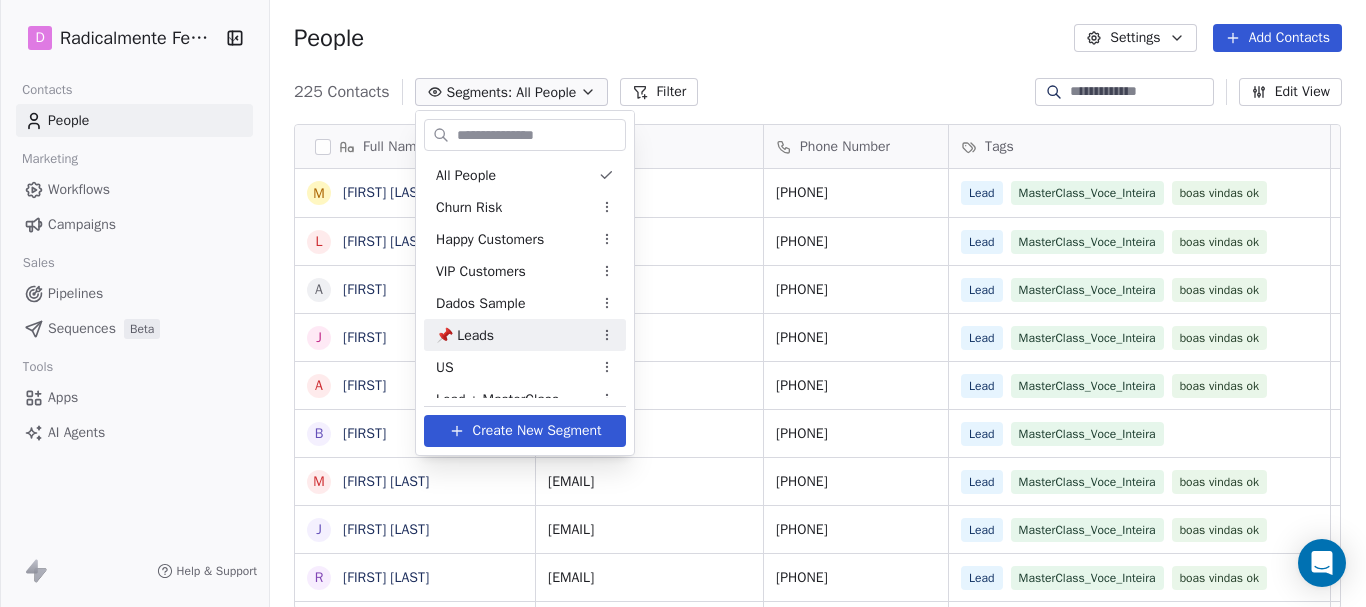 click on "📌 Leads" at bounding box center (465, 335) 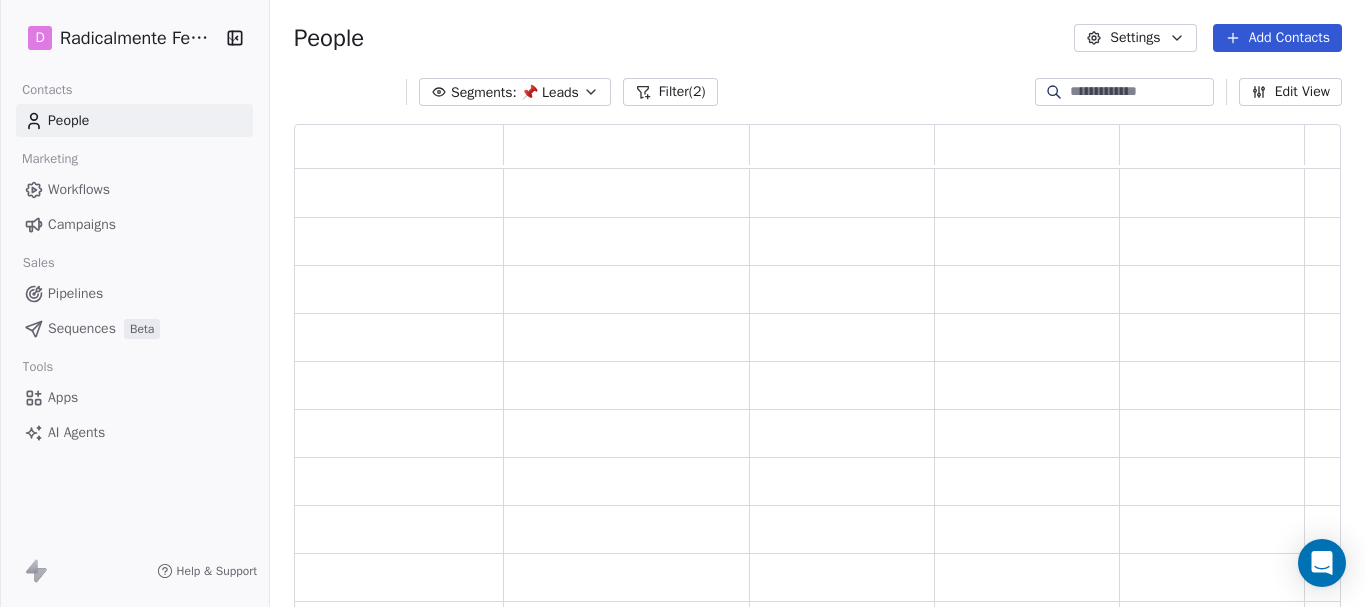 scroll, scrollTop: 16, scrollLeft: 16, axis: both 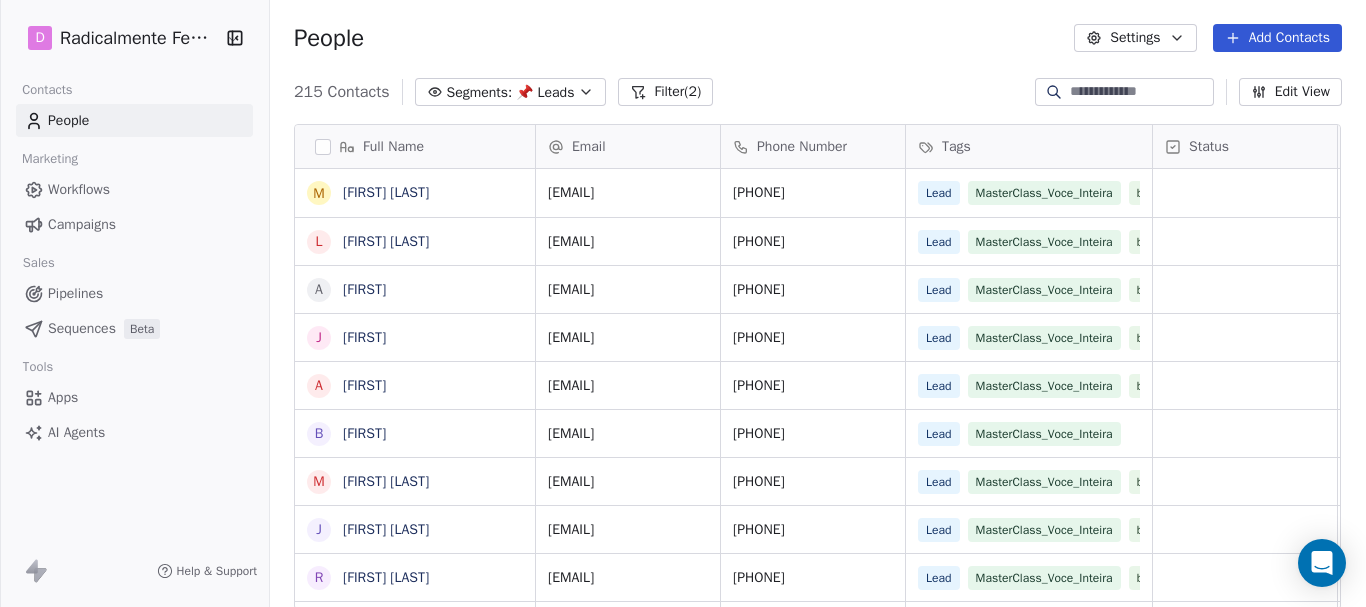 click on "Segments: 📌 Leads" at bounding box center (511, 92) 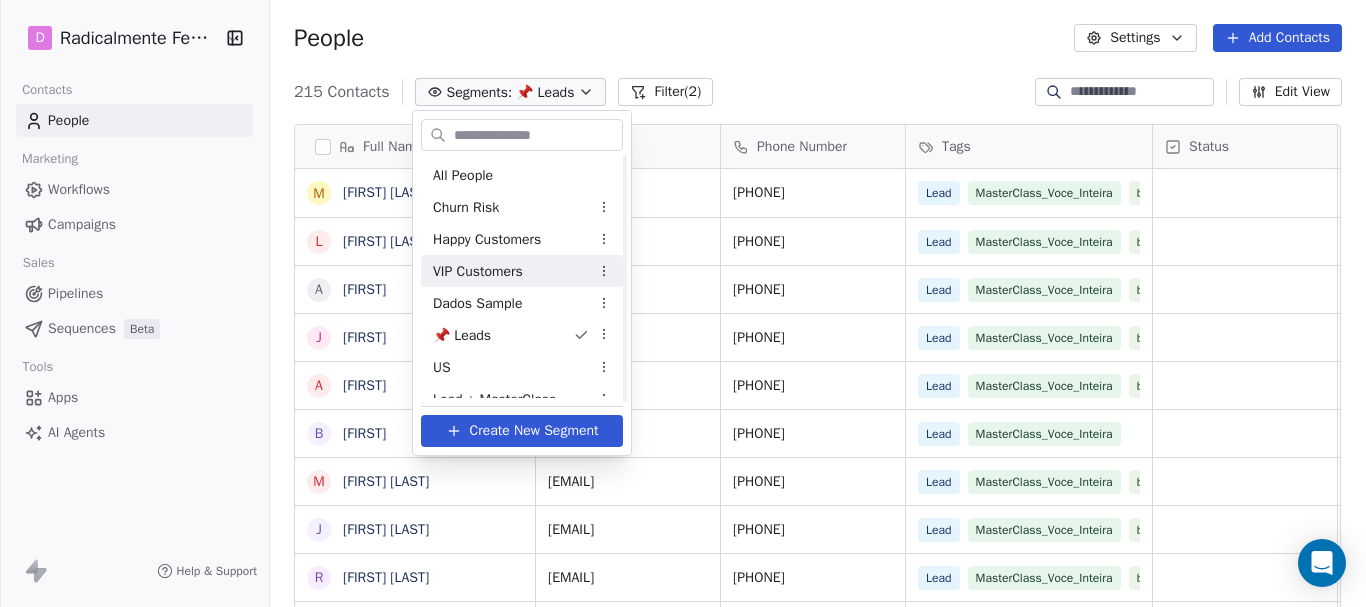 scroll, scrollTop: 17, scrollLeft: 0, axis: vertical 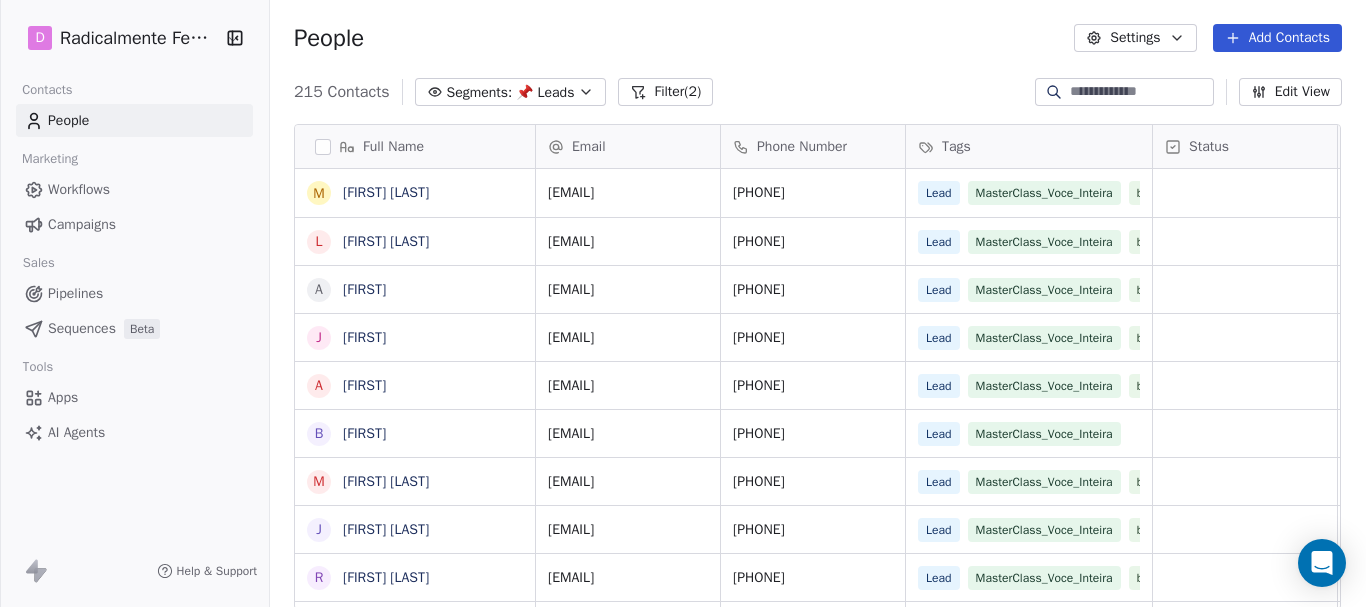 click on "[FIRST] [LAST] [LAST]" at bounding box center [683, 303] 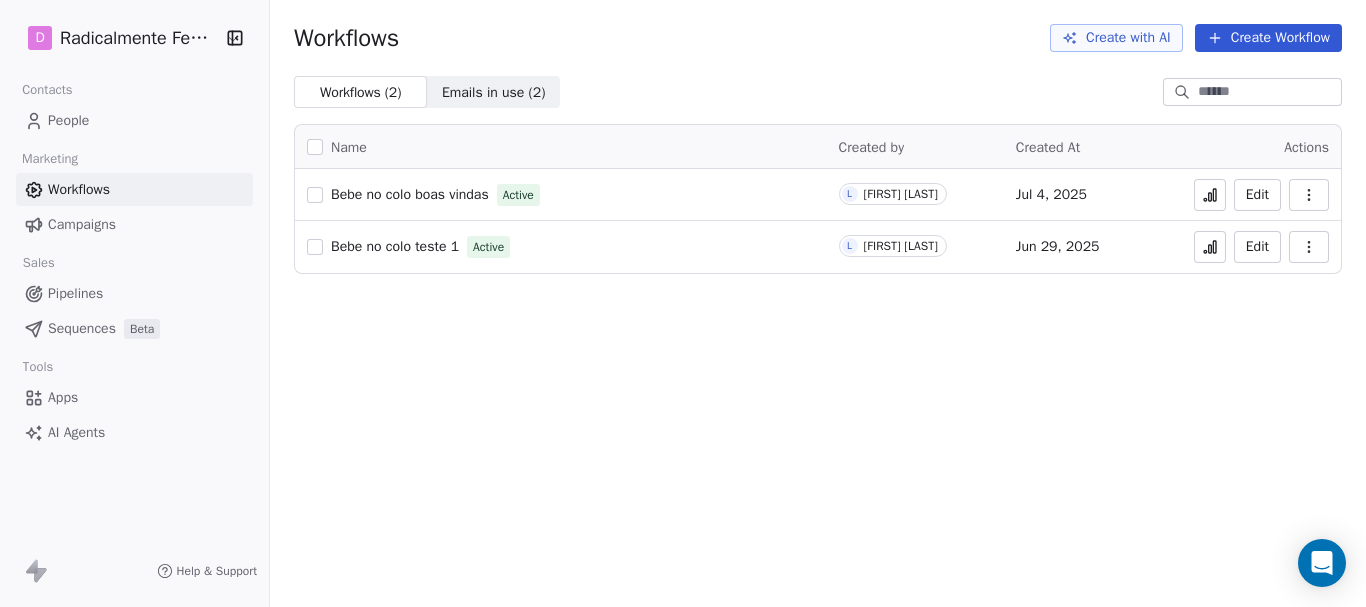 click on "Workflows" at bounding box center [79, 189] 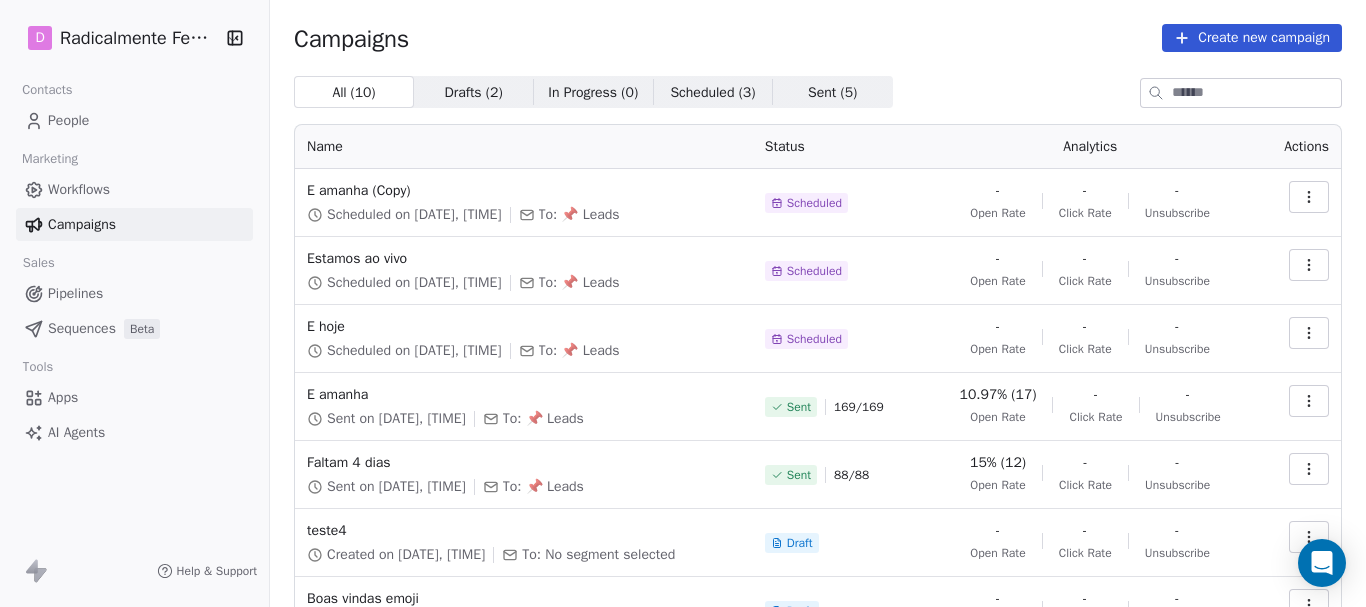 click on "Workflows" at bounding box center [79, 189] 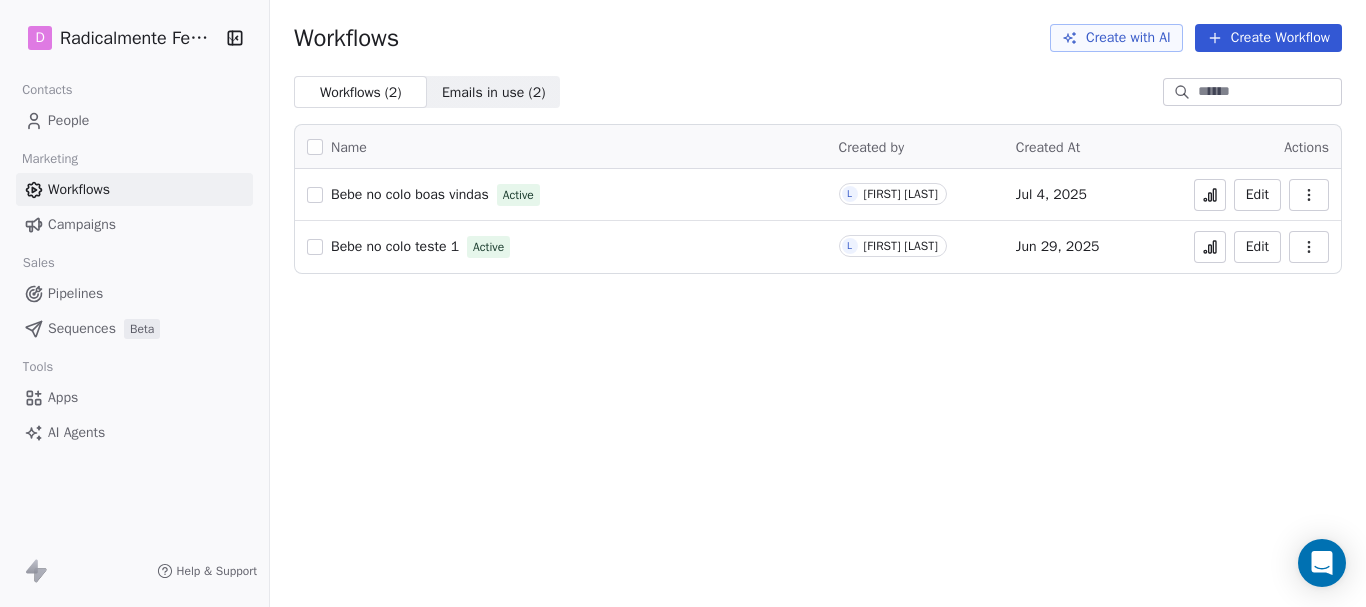 click on "Bebe no colo boas vindas" at bounding box center (410, 194) 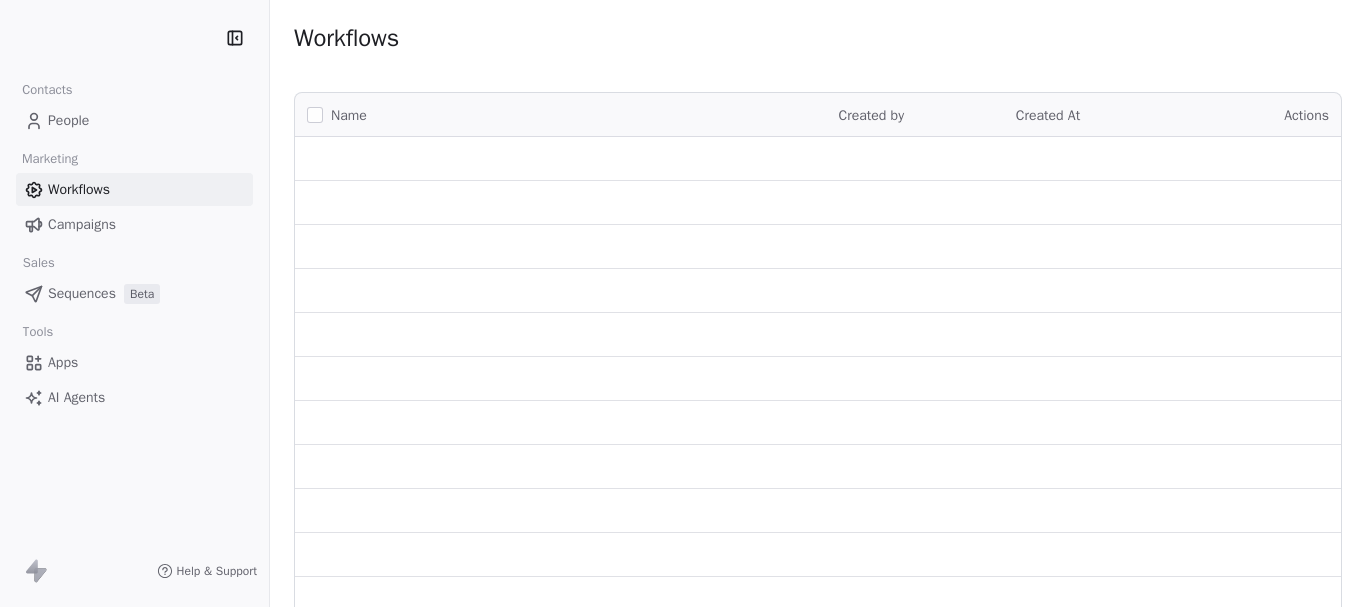 scroll, scrollTop: 0, scrollLeft: 0, axis: both 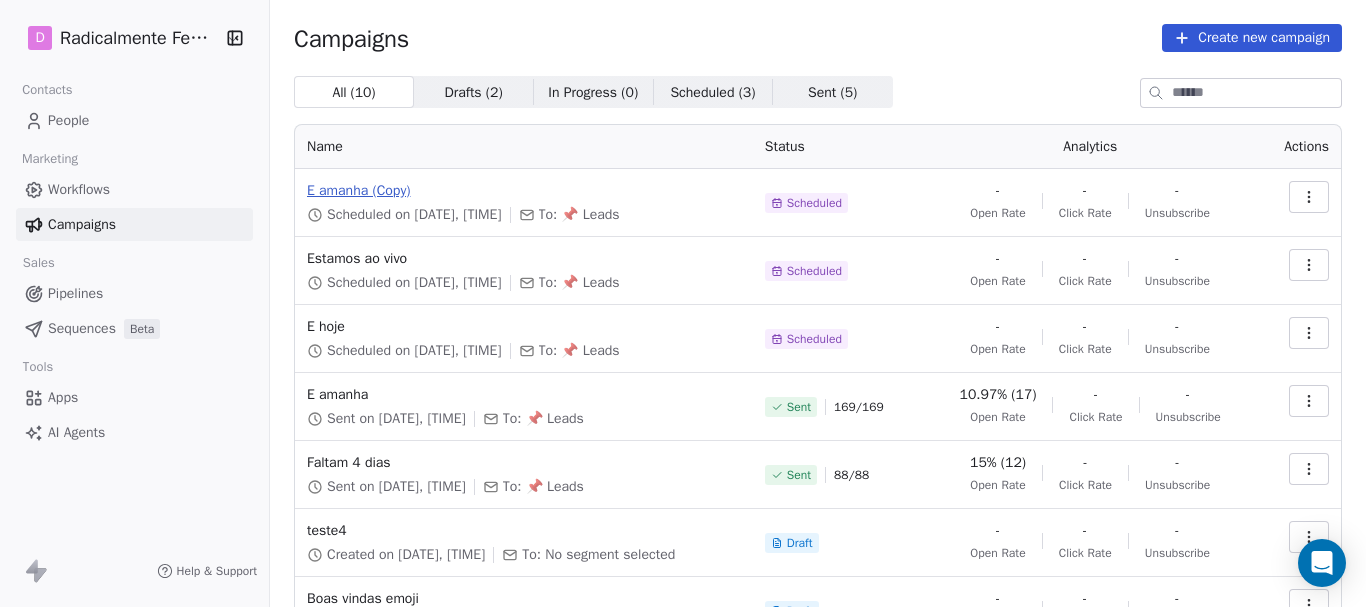 click on "E amanha (Copy)" at bounding box center [524, 191] 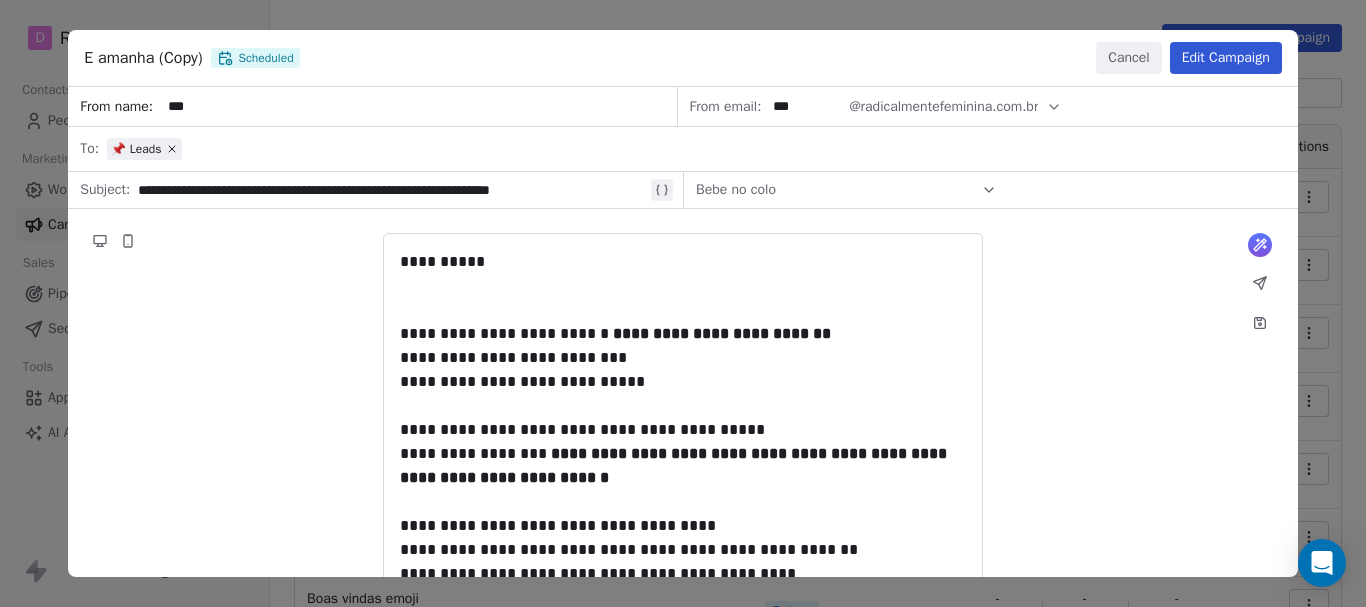 click on "Edit Campaign" at bounding box center (1226, 58) 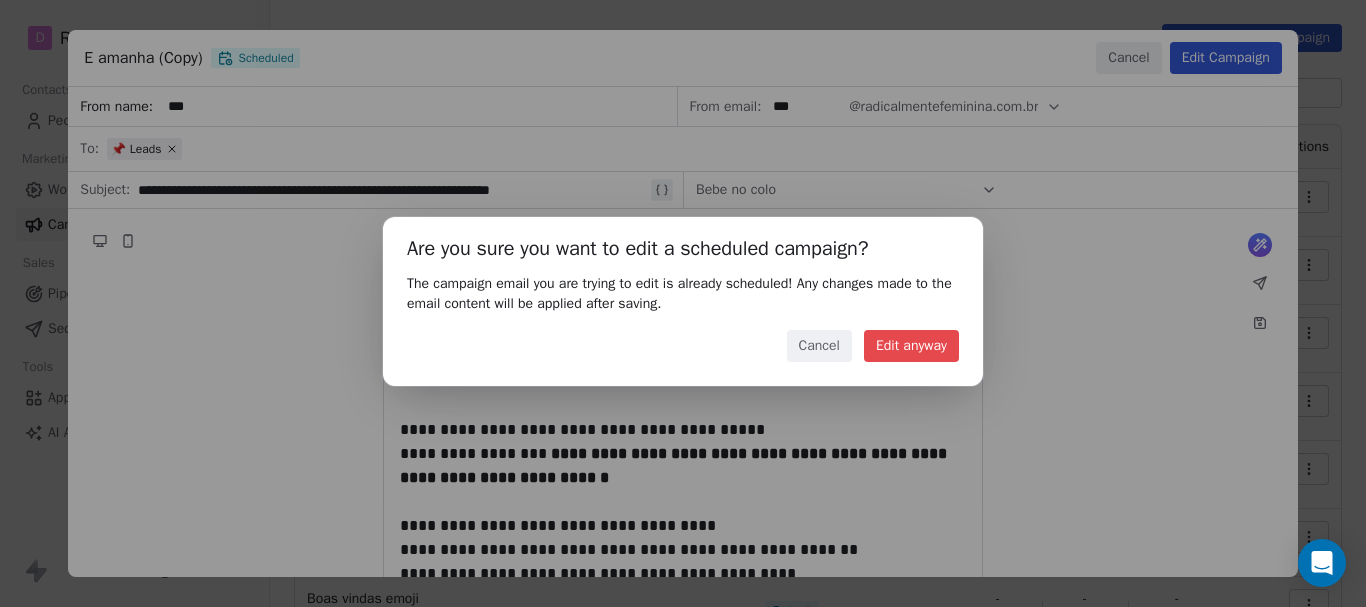 click on "Edit anyway" at bounding box center [911, 346] 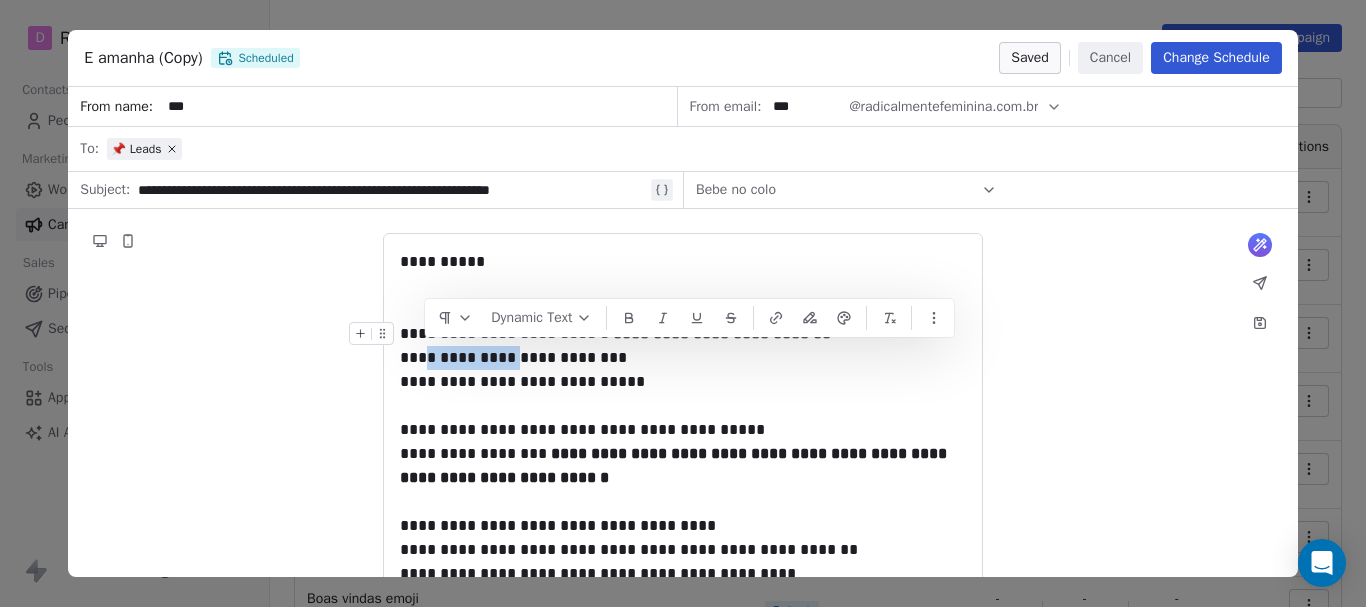 drag, startPoint x: 428, startPoint y: 359, endPoint x: 506, endPoint y: 358, distance: 78.00641 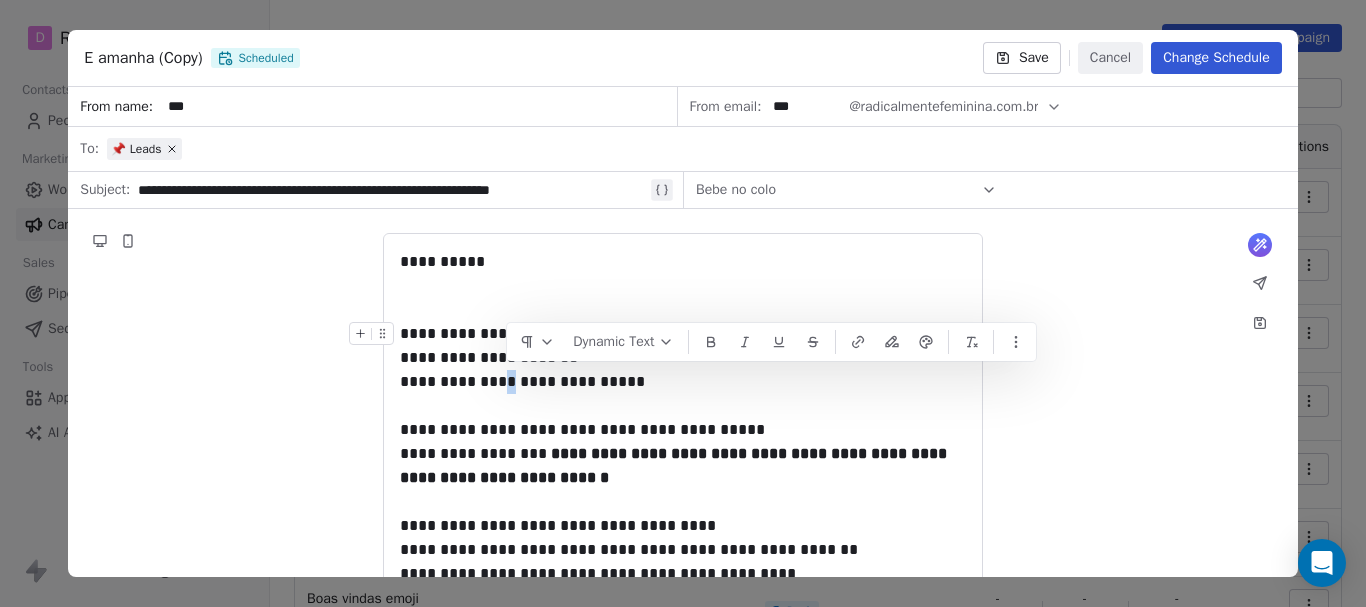 click on "**********" at bounding box center (683, 358) 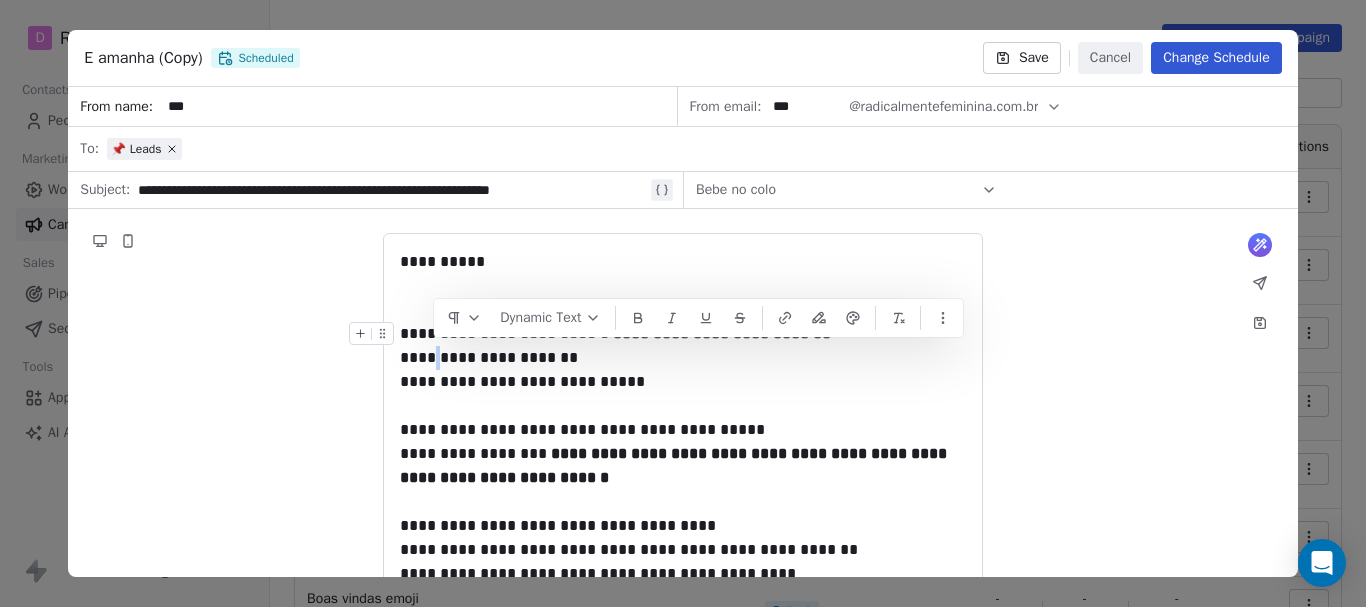 click on "**********" at bounding box center [683, 358] 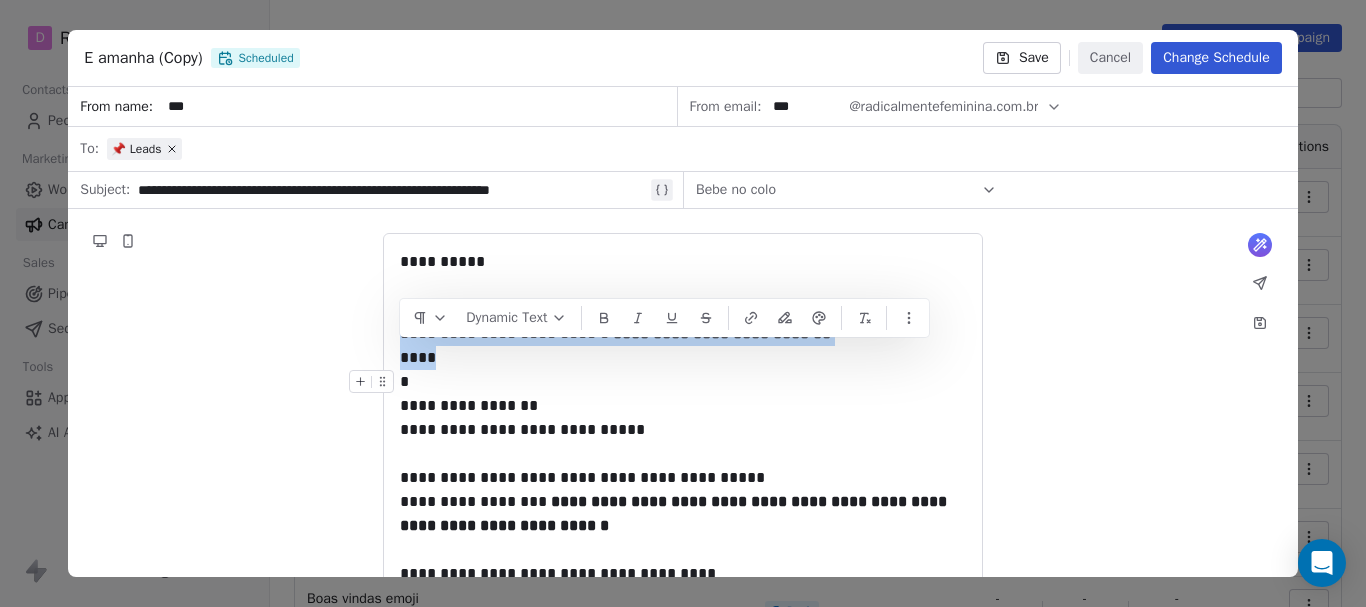 click on "*" at bounding box center [683, 382] 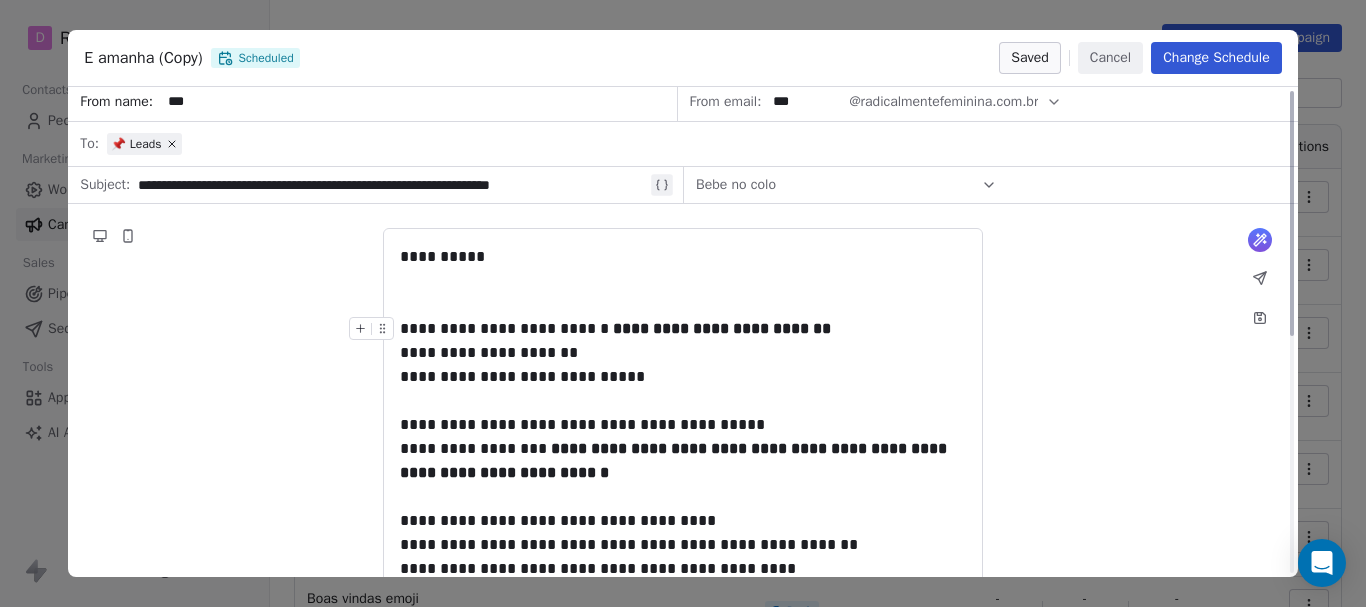 scroll, scrollTop: 0, scrollLeft: 0, axis: both 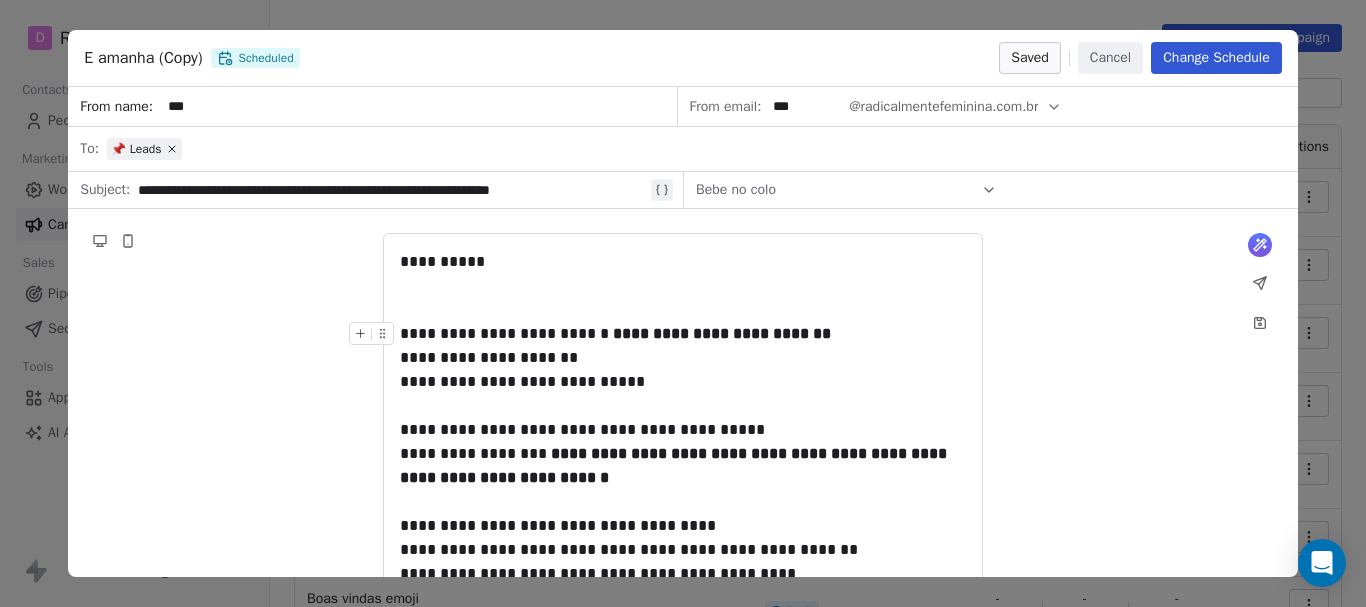 click on "Change Schedule" at bounding box center [1216, 58] 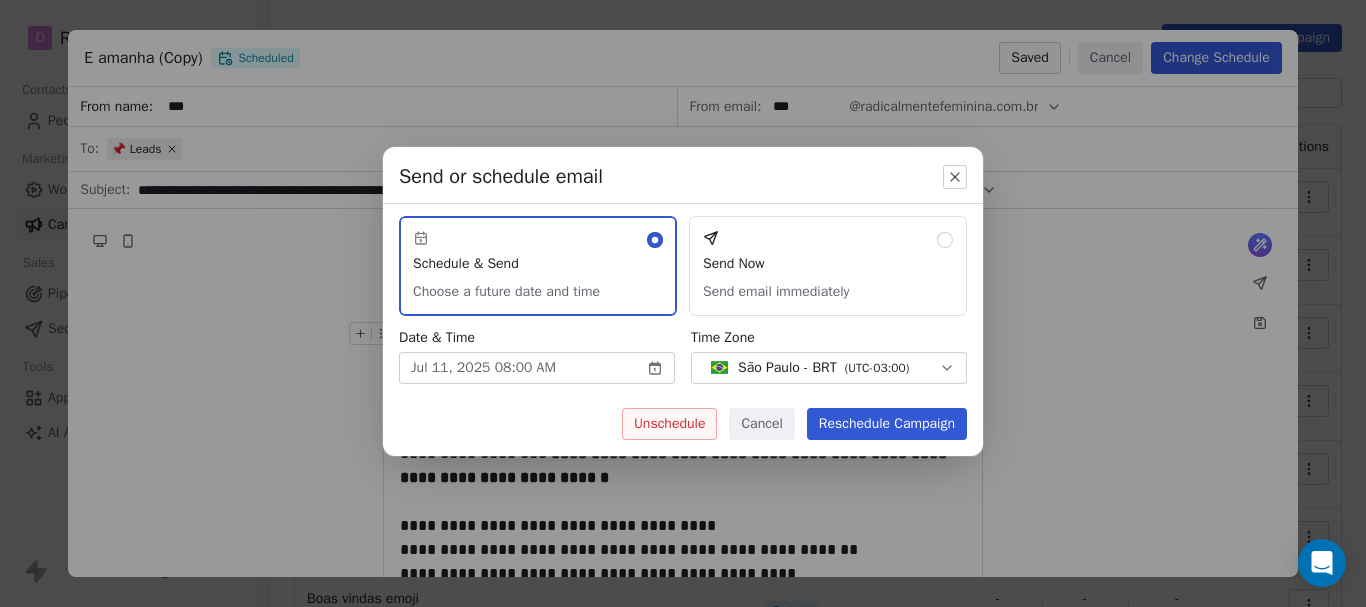 click on "Send Now Send email immediately" at bounding box center [828, 266] 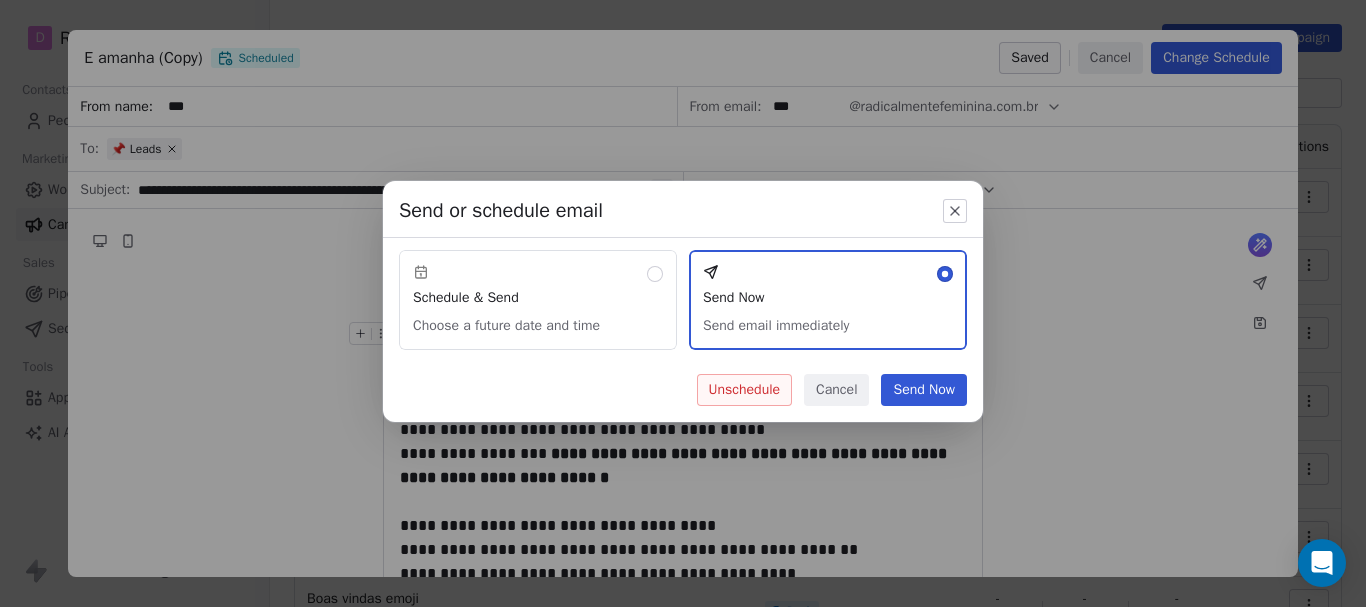 click on "Send Now" at bounding box center (924, 390) 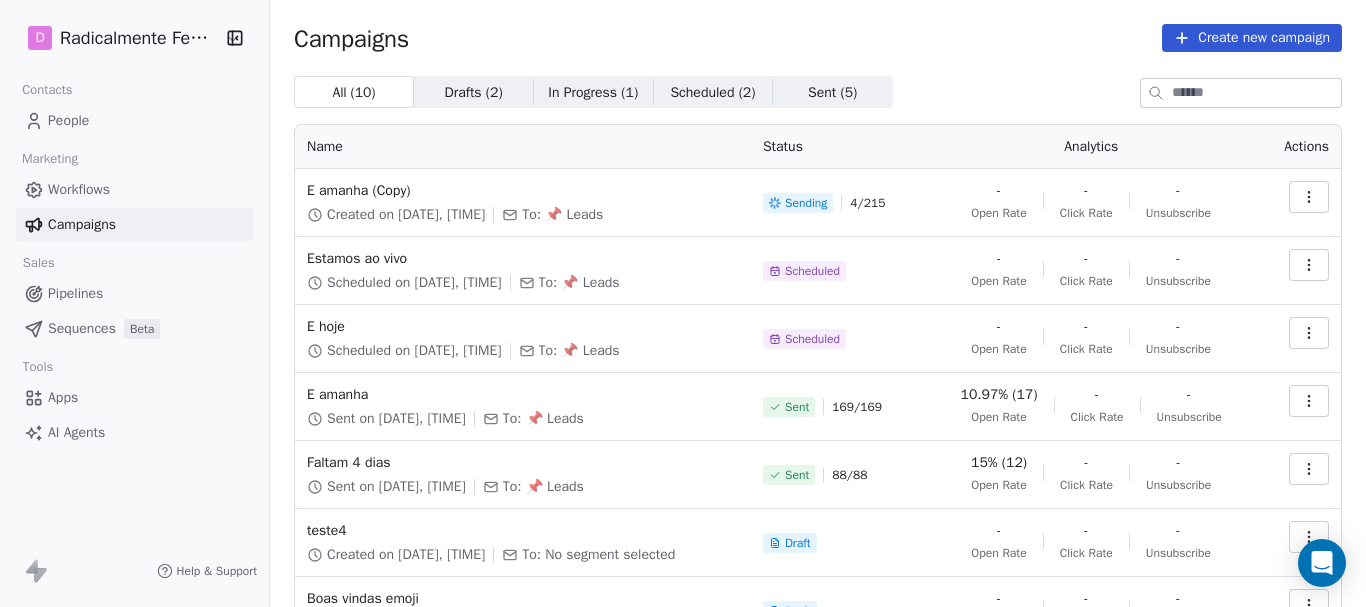 click on "In Progress ( 1 )" at bounding box center (593, 92) 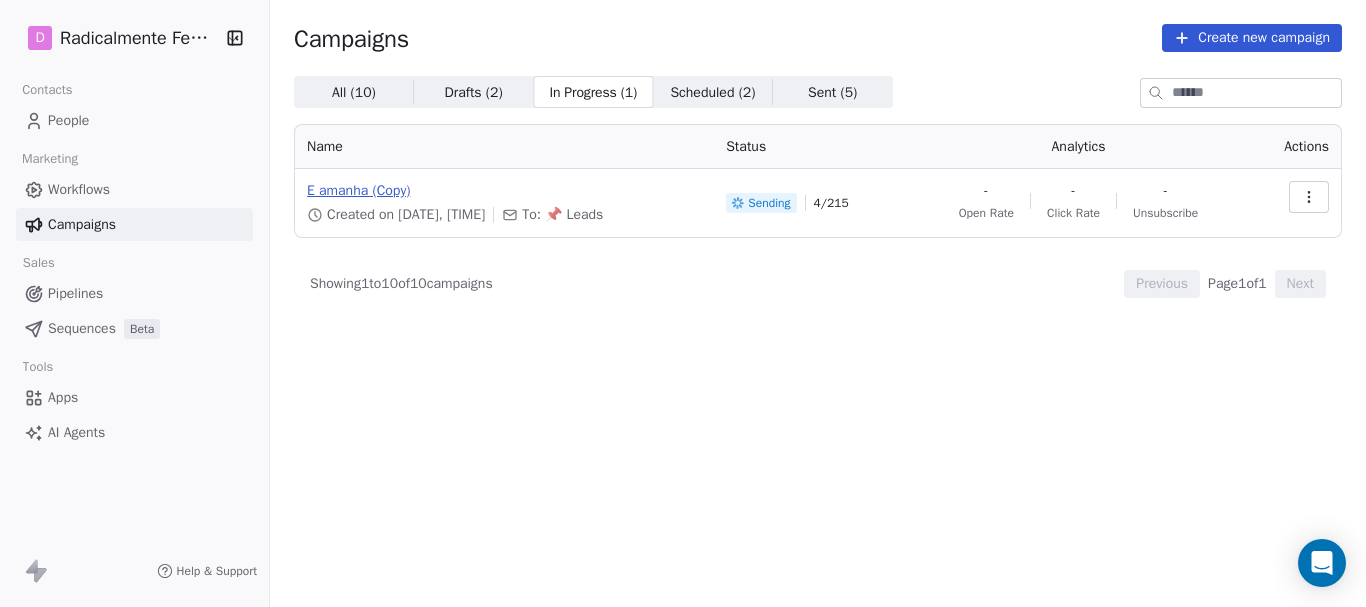 click on "E amanha (Copy)" at bounding box center (504, 191) 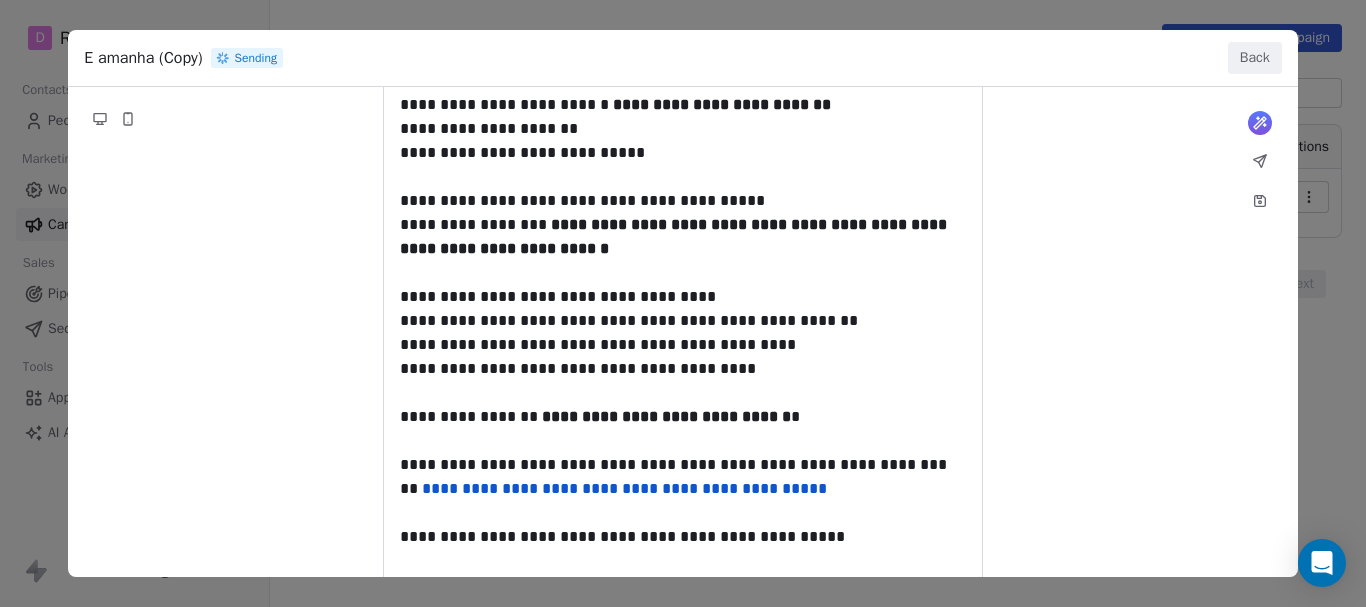 scroll, scrollTop: 0, scrollLeft: 0, axis: both 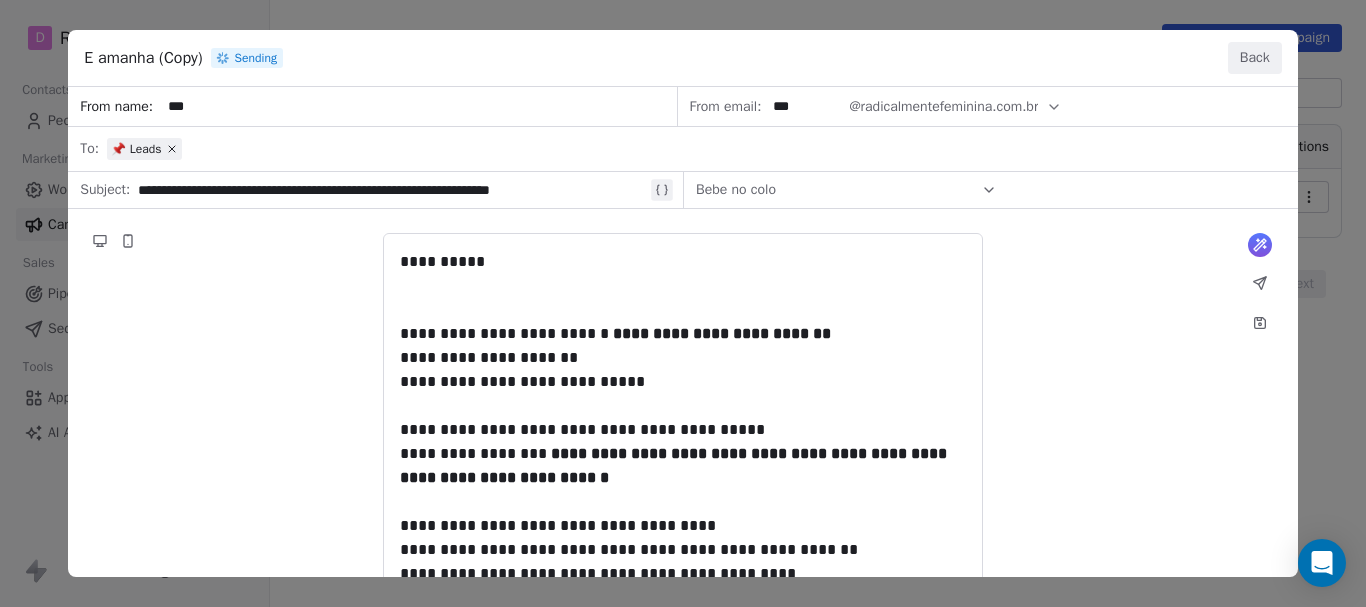click on "Back" at bounding box center (1255, 58) 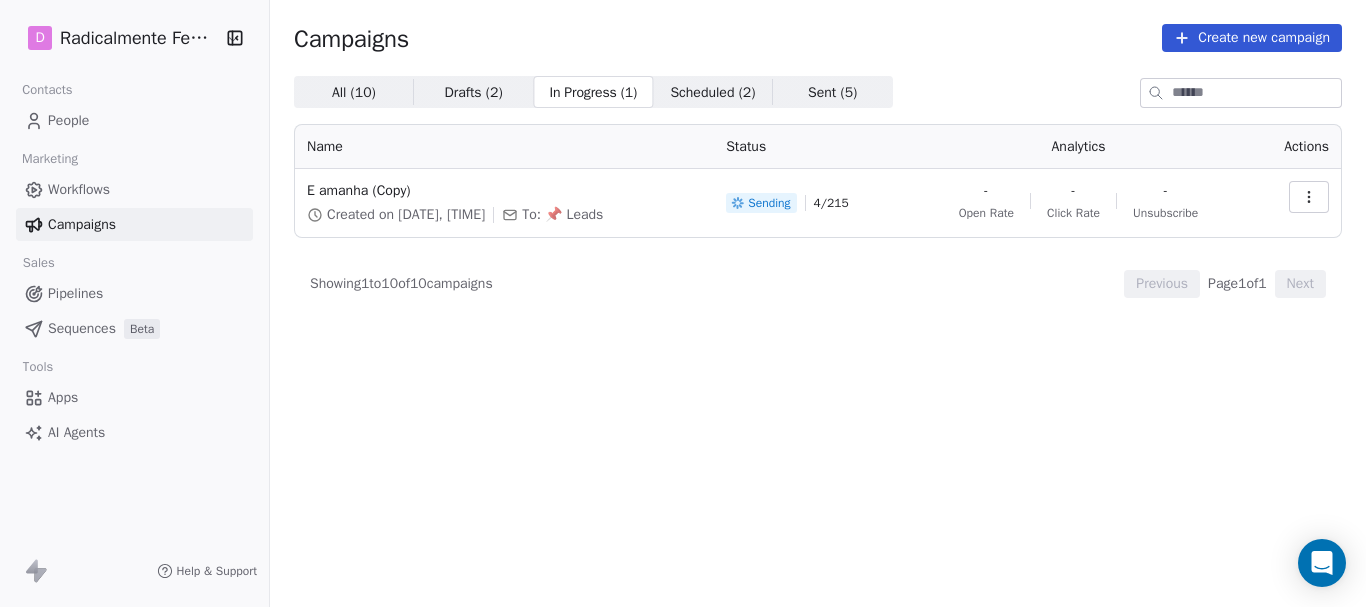 click on "Drafts ( 2 )" at bounding box center [473, 92] 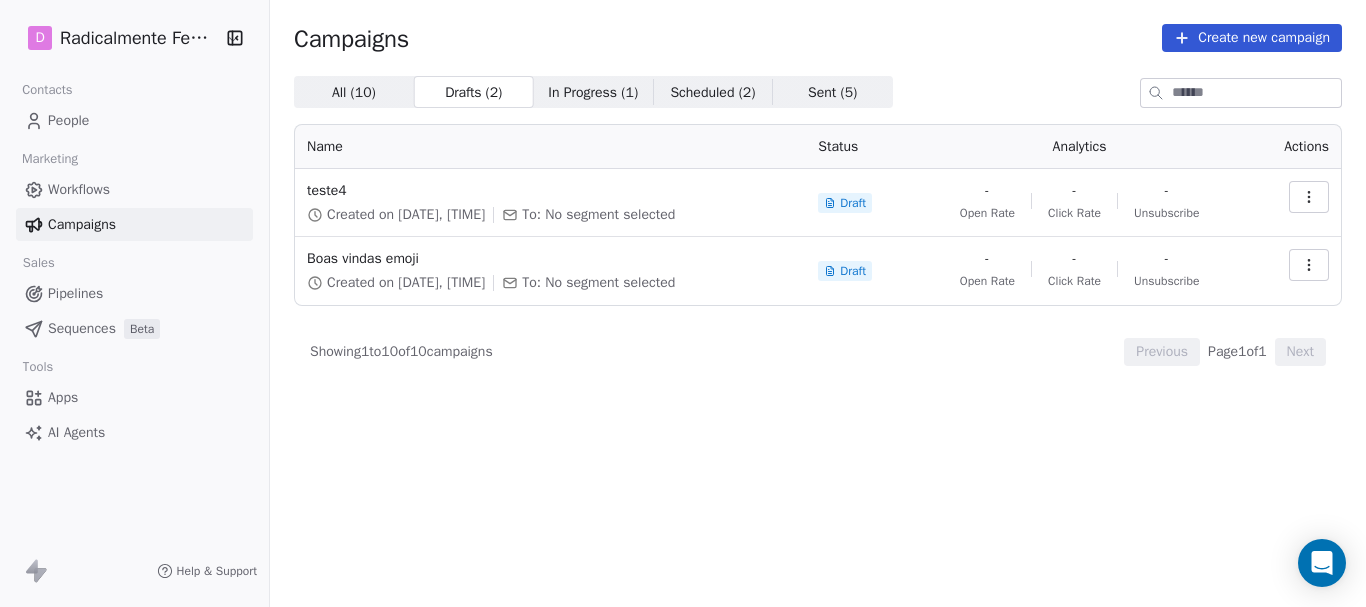 click on "All ( 10 )" at bounding box center [354, 92] 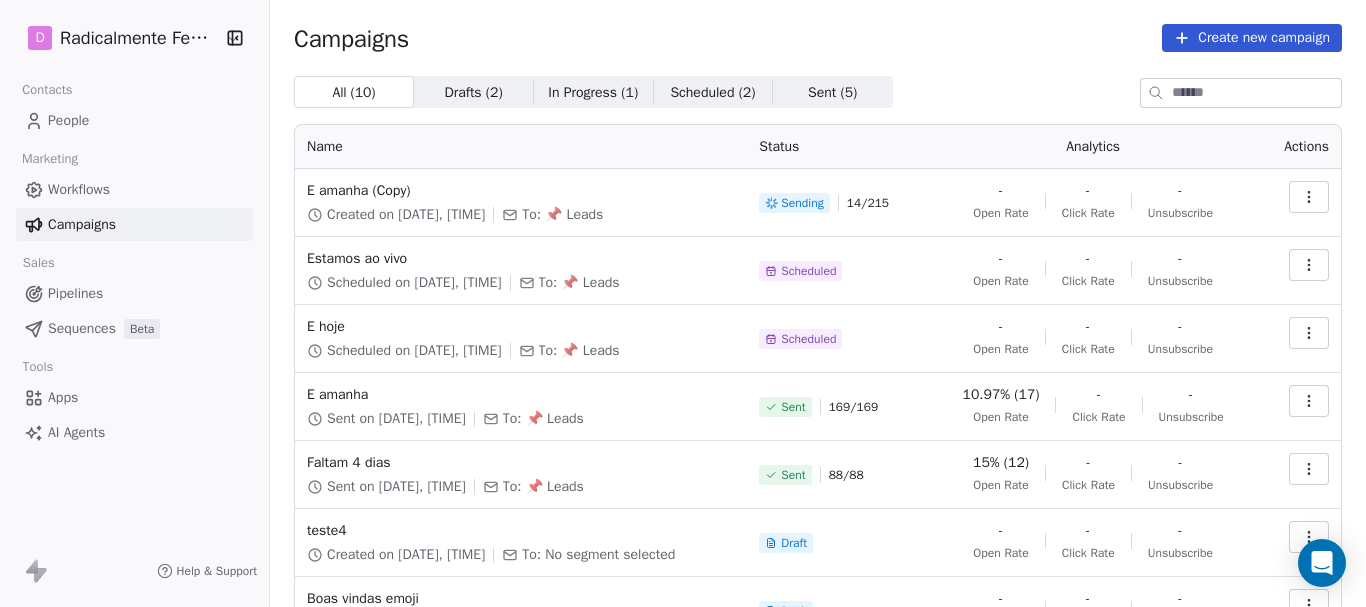 click on "People" at bounding box center (68, 120) 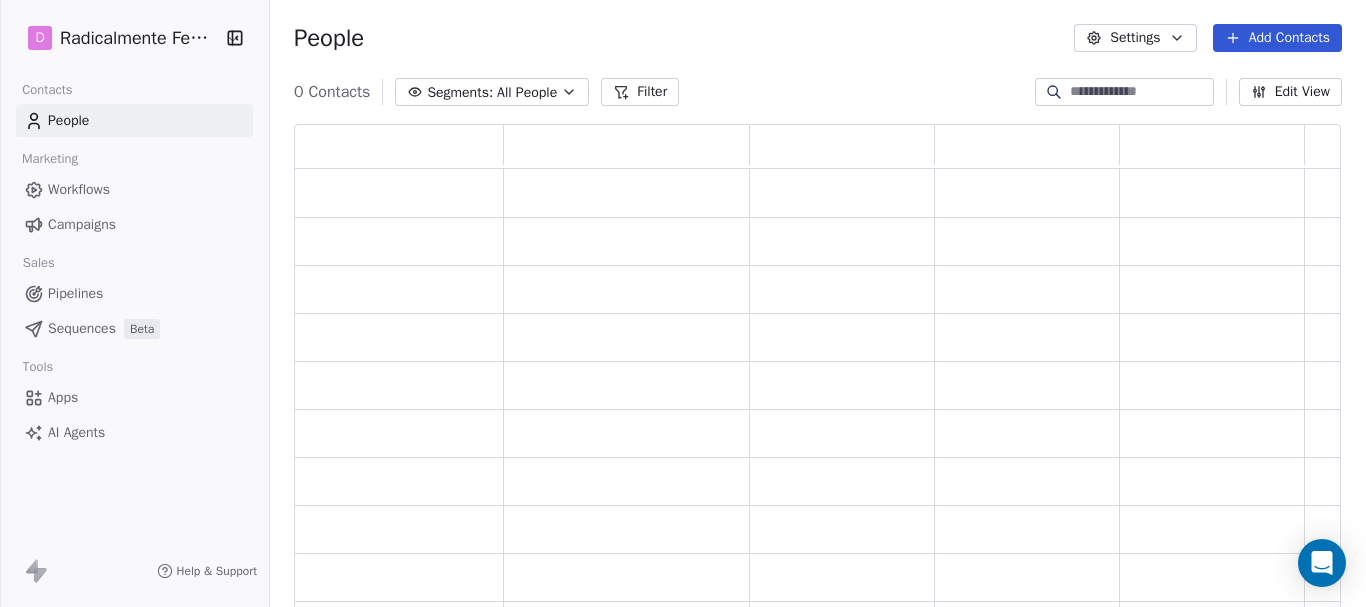 scroll, scrollTop: 16, scrollLeft: 16, axis: both 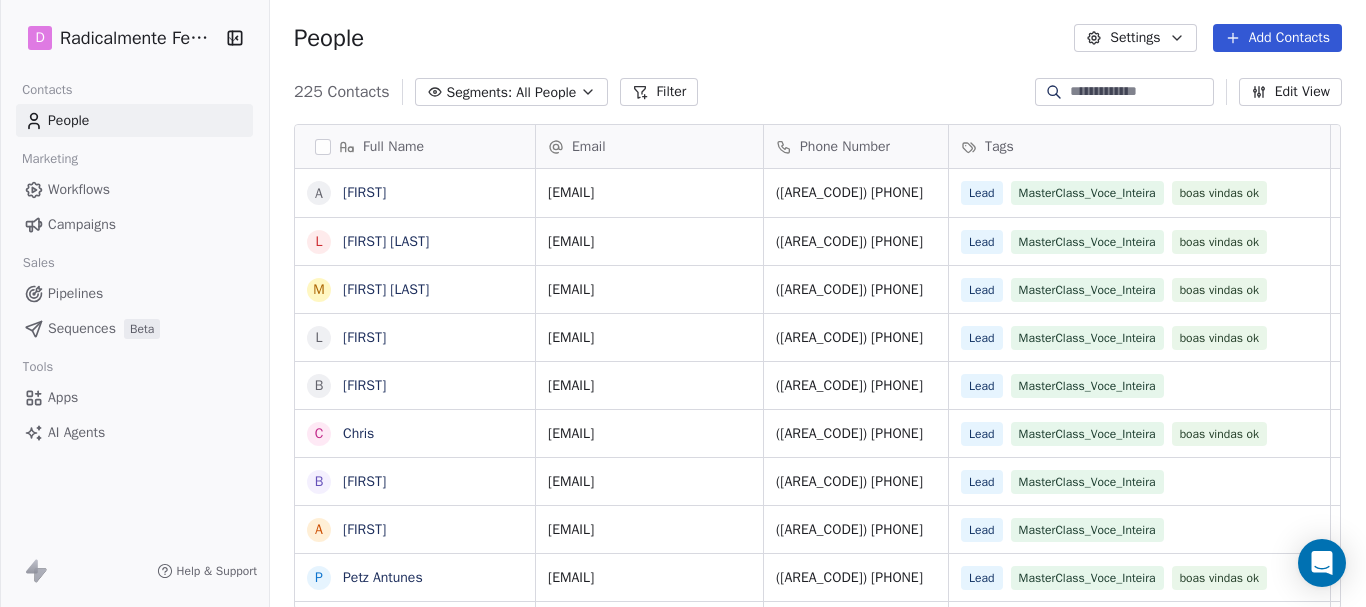 click on "Campaigns" at bounding box center [82, 224] 